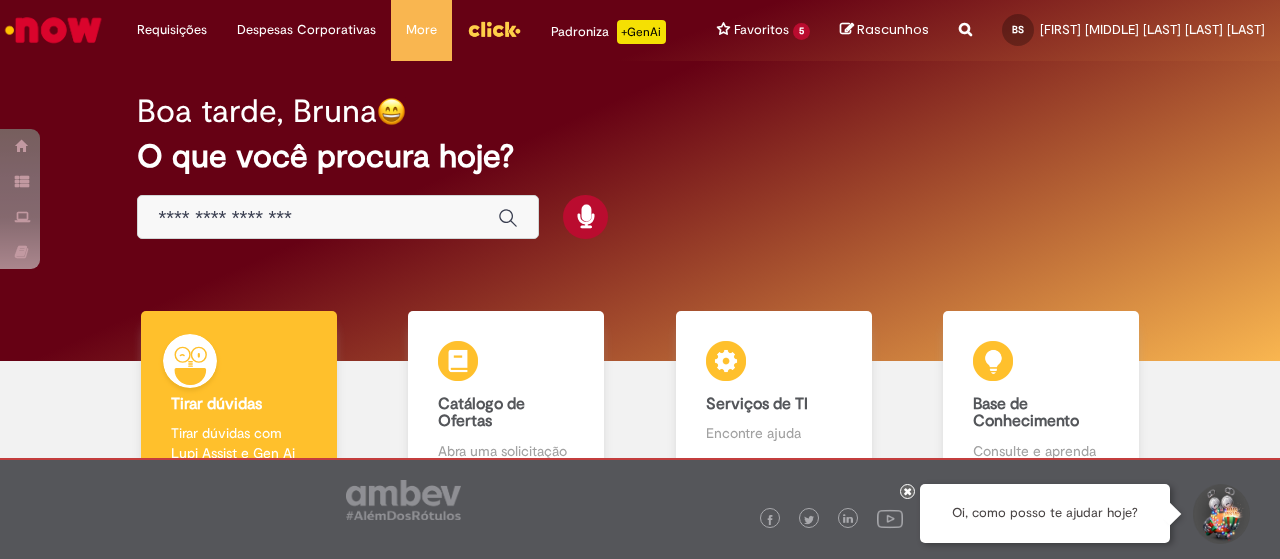 scroll, scrollTop: 0, scrollLeft: 0, axis: both 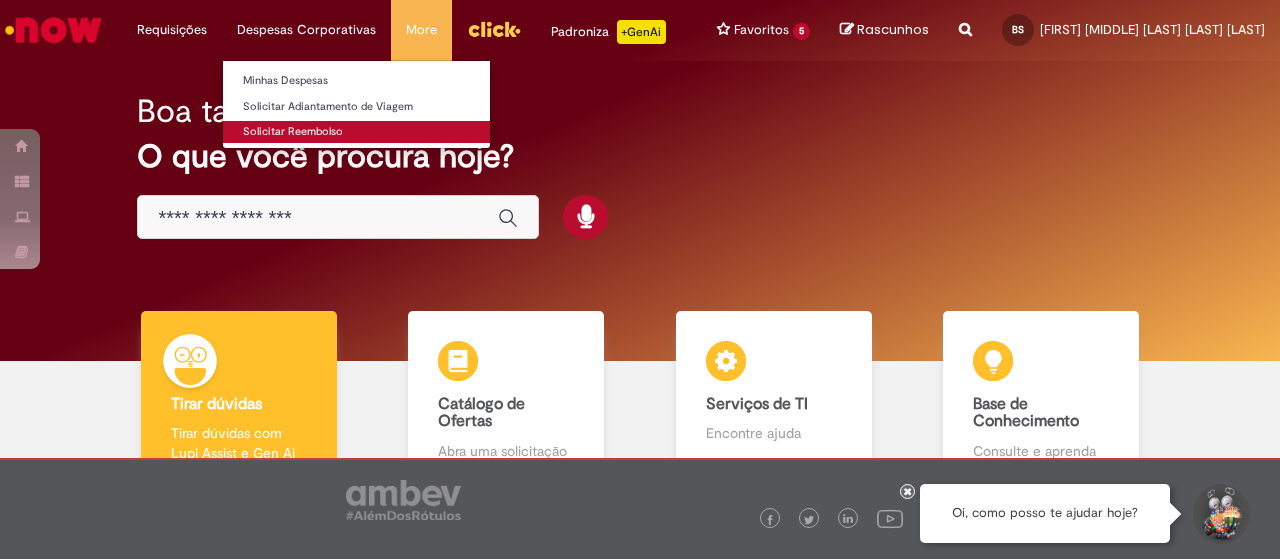 click on "Solicitar Reembolso" at bounding box center (356, 132) 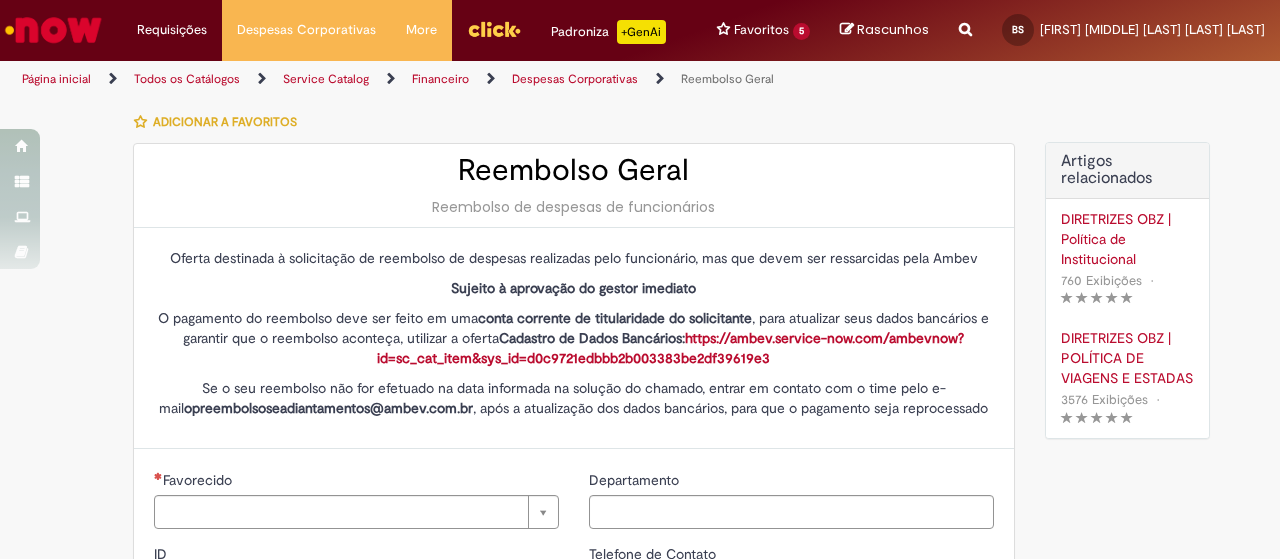 type on "********" 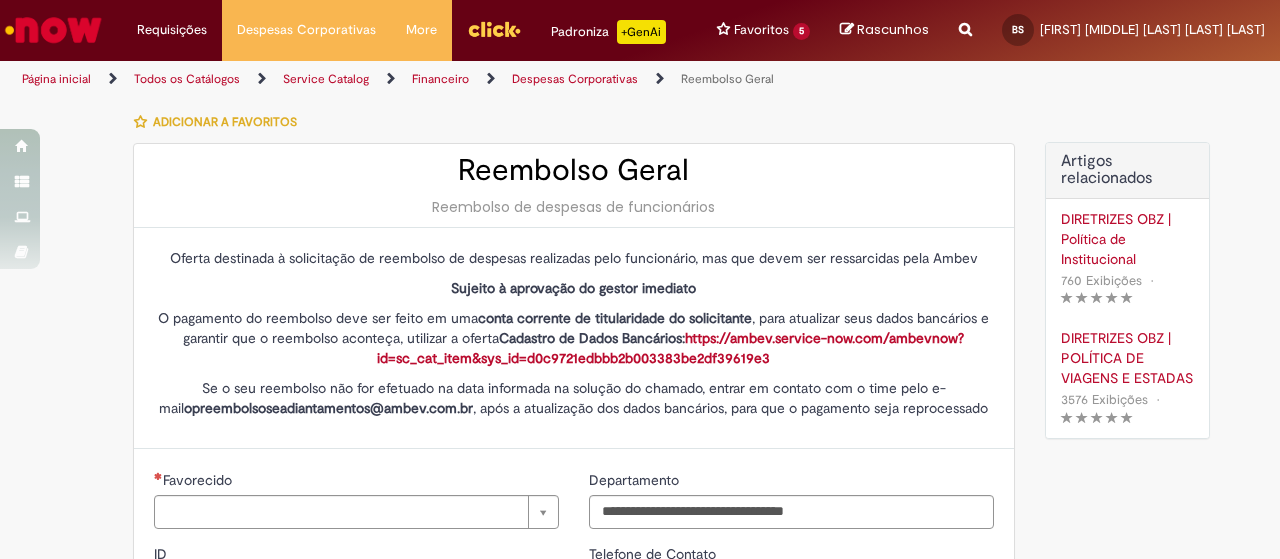 type on "**********" 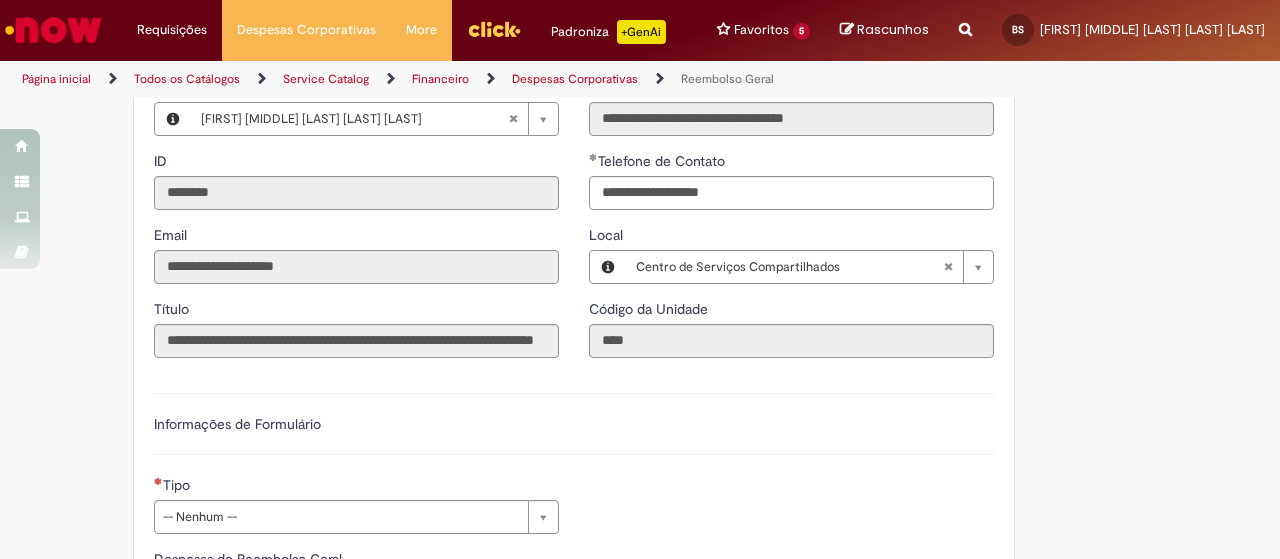scroll, scrollTop: 500, scrollLeft: 0, axis: vertical 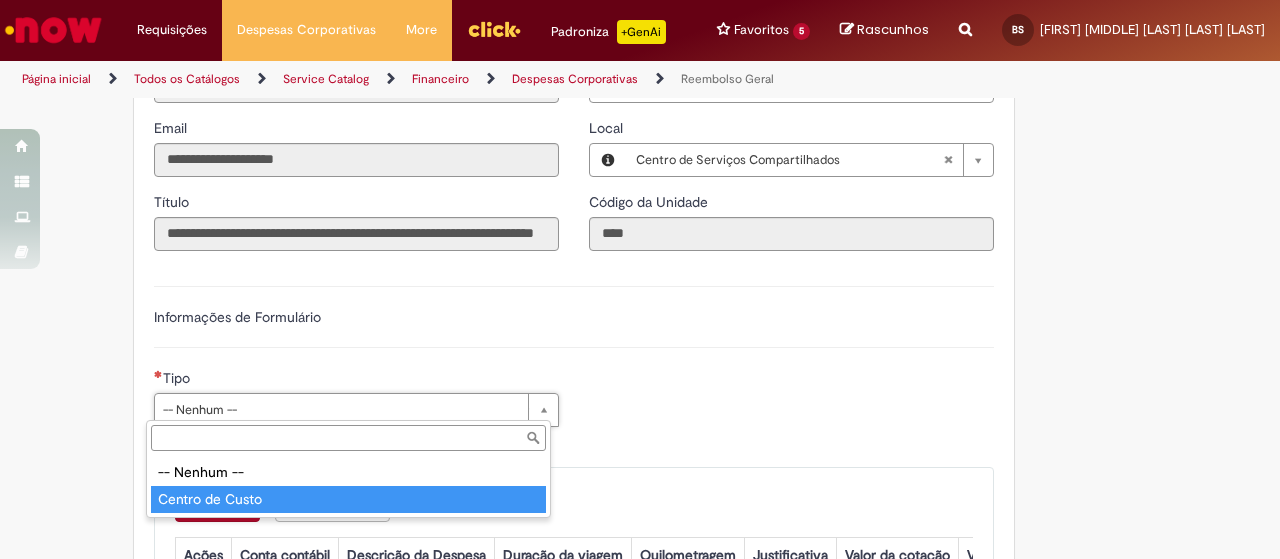 type on "**********" 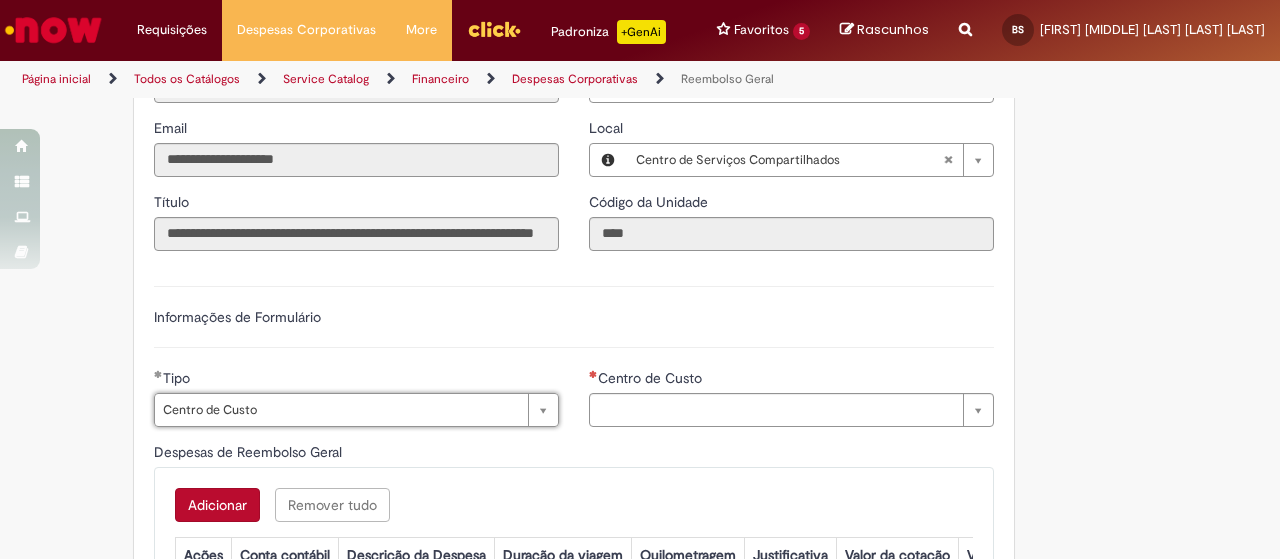 type on "**********" 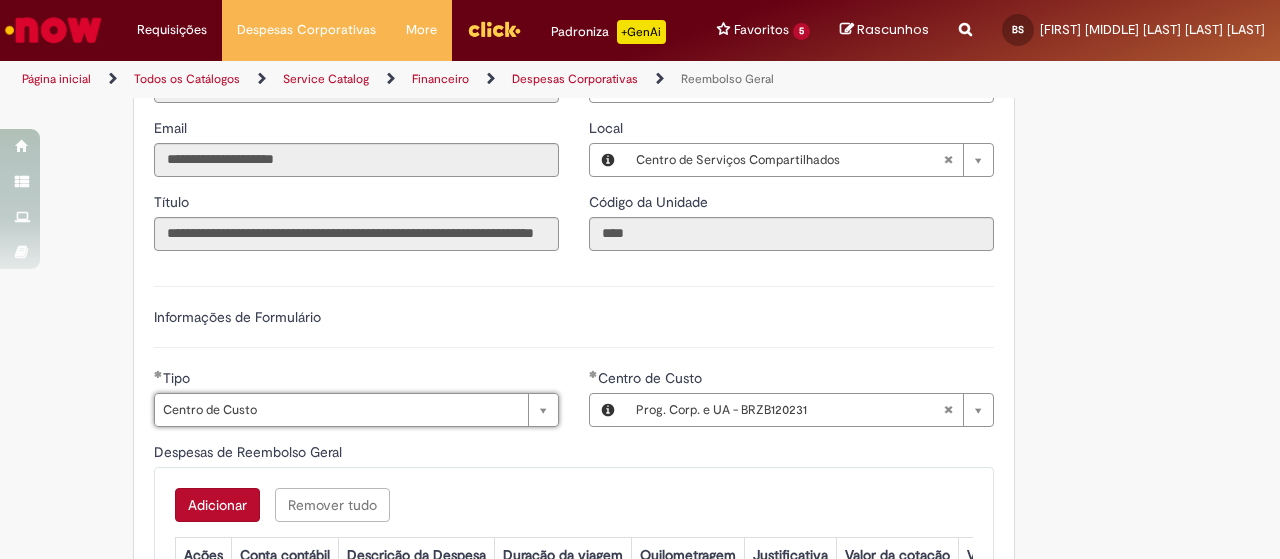 type 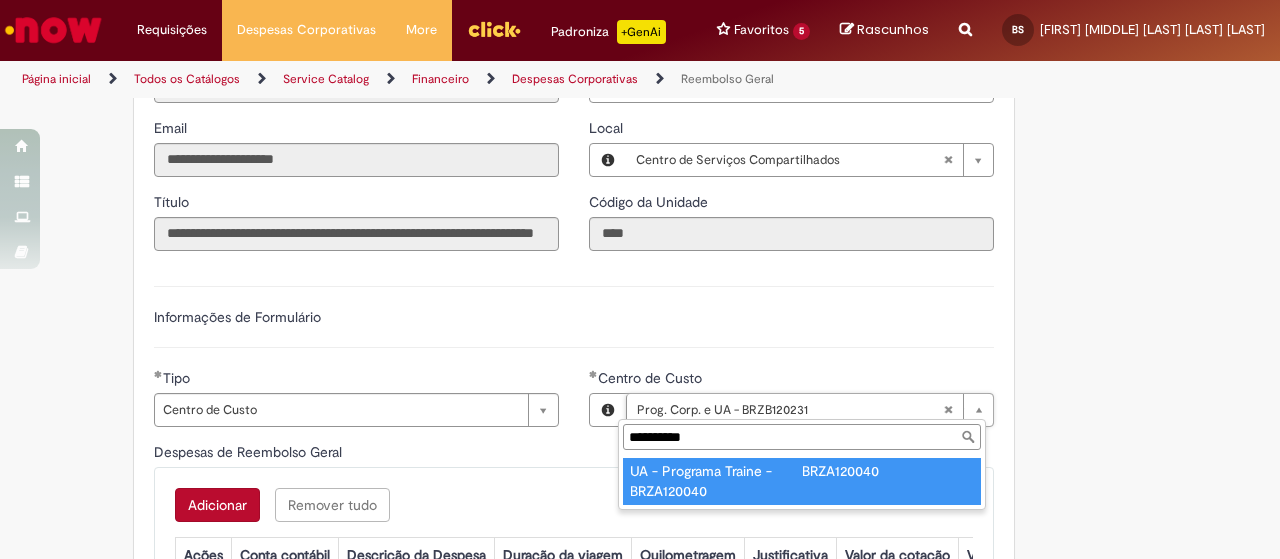 type on "**********" 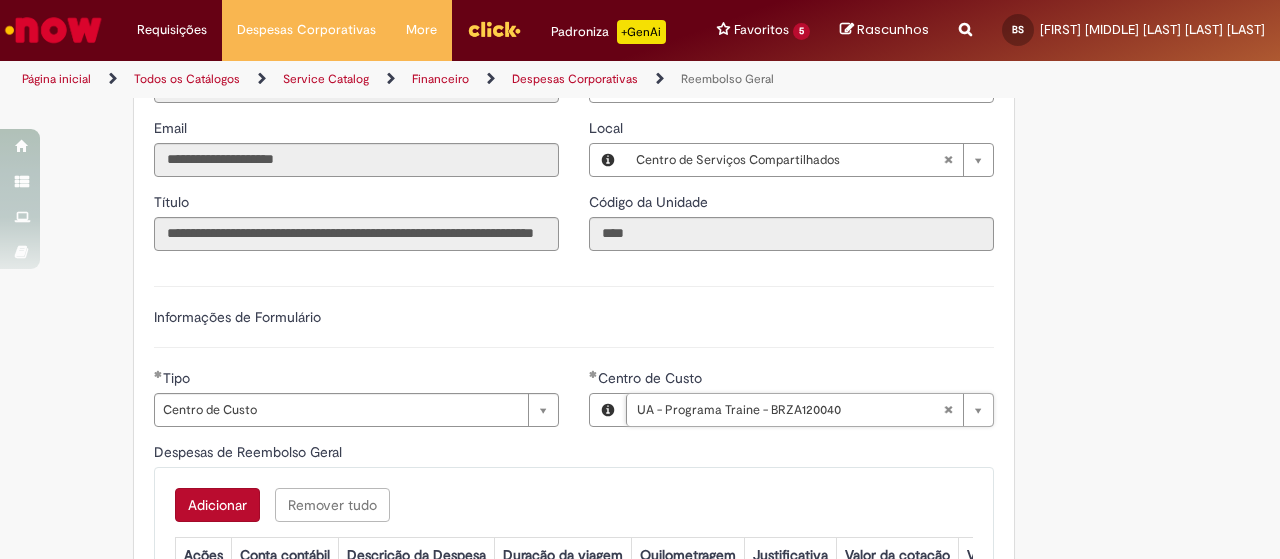 scroll, scrollTop: 0, scrollLeft: 189, axis: horizontal 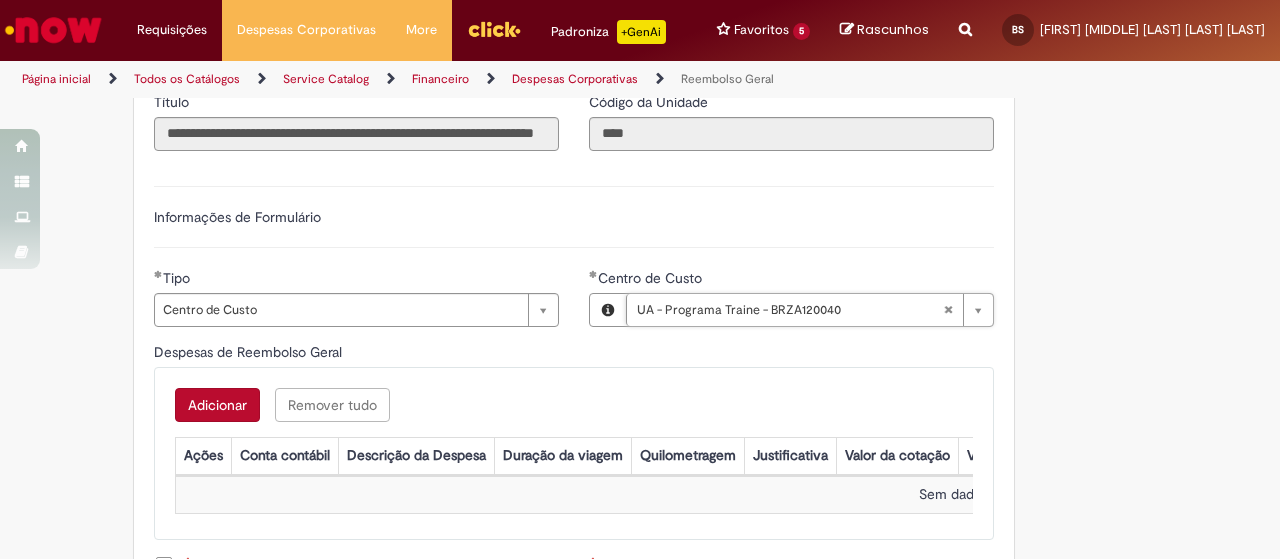 click on "Adicionar" at bounding box center [217, 405] 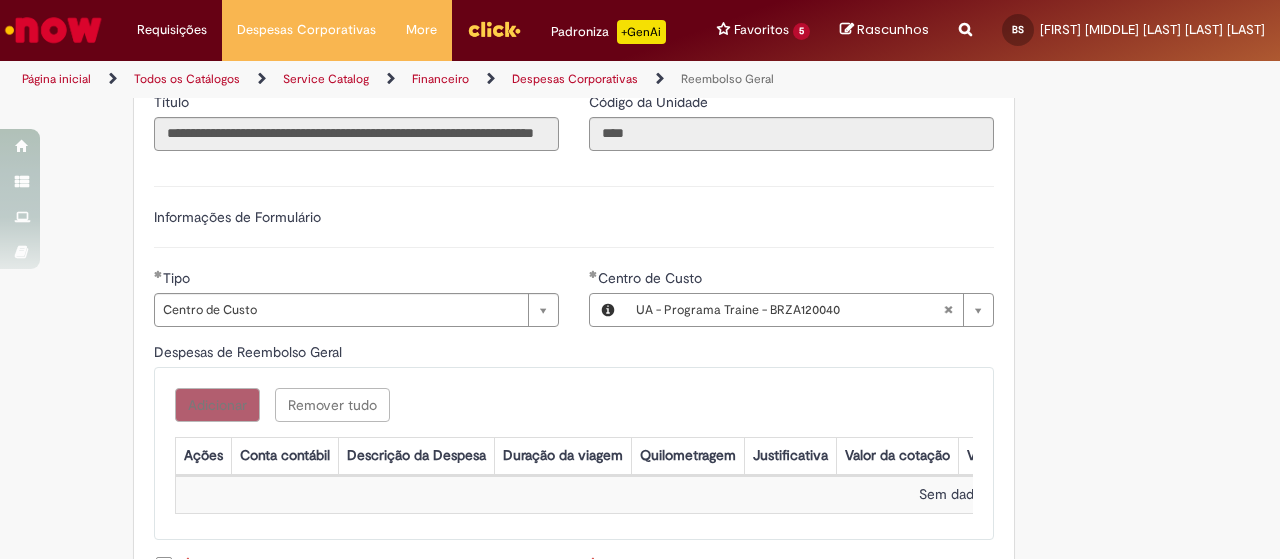 scroll, scrollTop: 0, scrollLeft: 0, axis: both 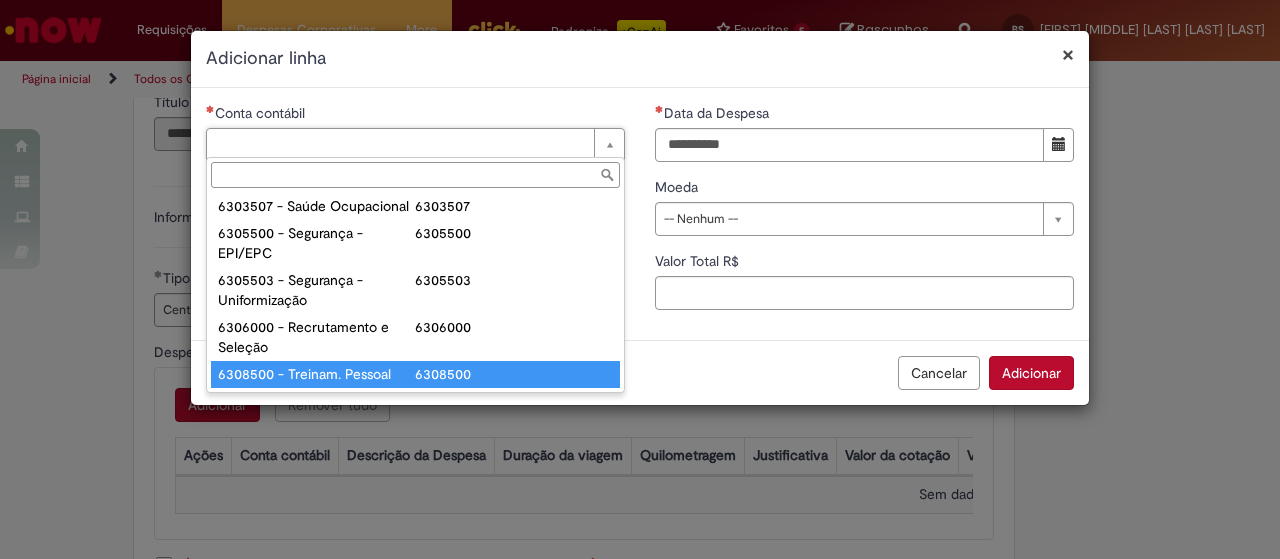 type on "**********" 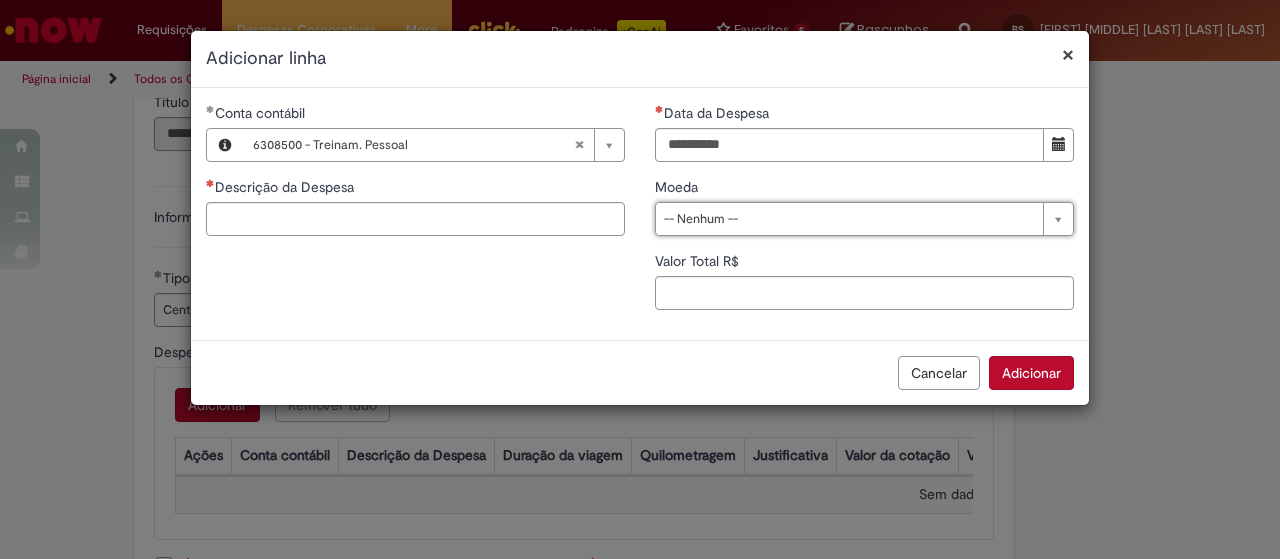 paste on "**********" 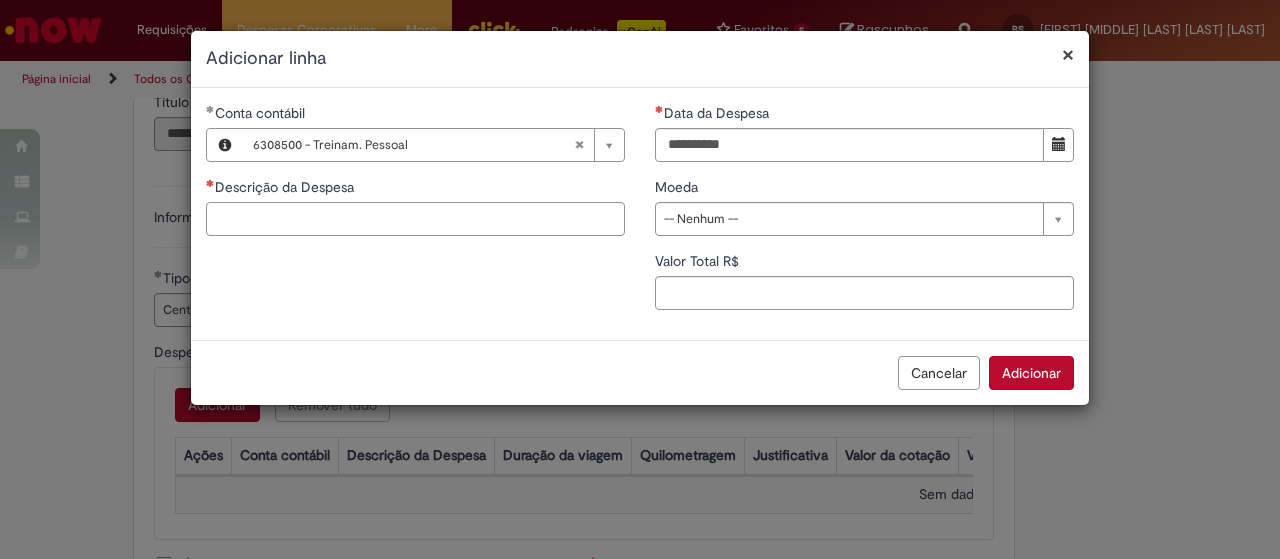 click on "Descrição da Despesa" at bounding box center (415, 219) 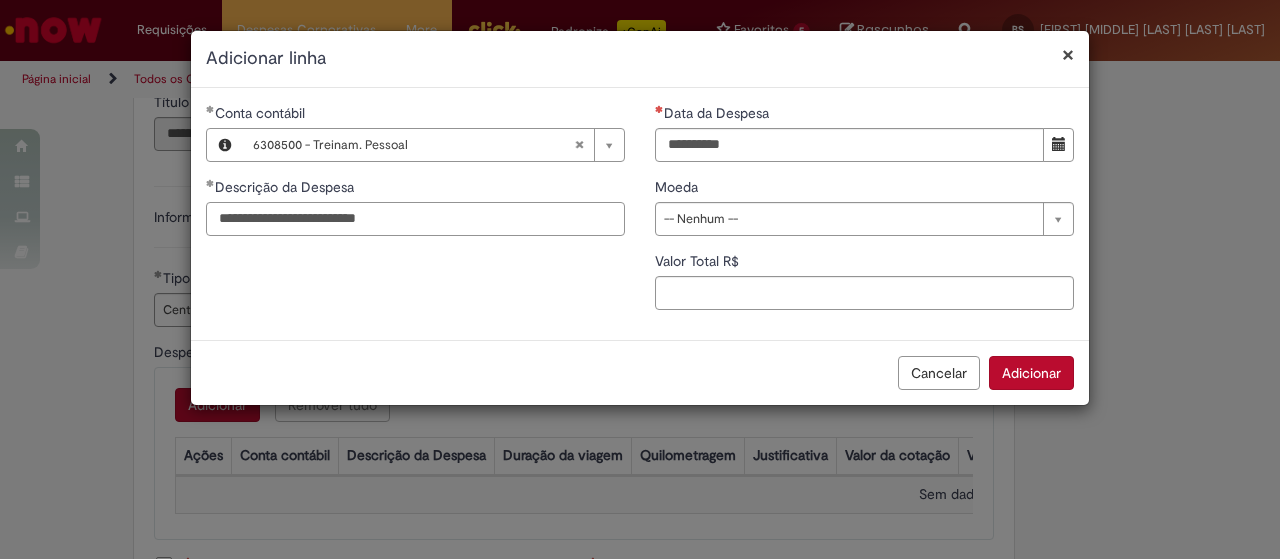 drag, startPoint x: 392, startPoint y: 219, endPoint x: 351, endPoint y: 219, distance: 41 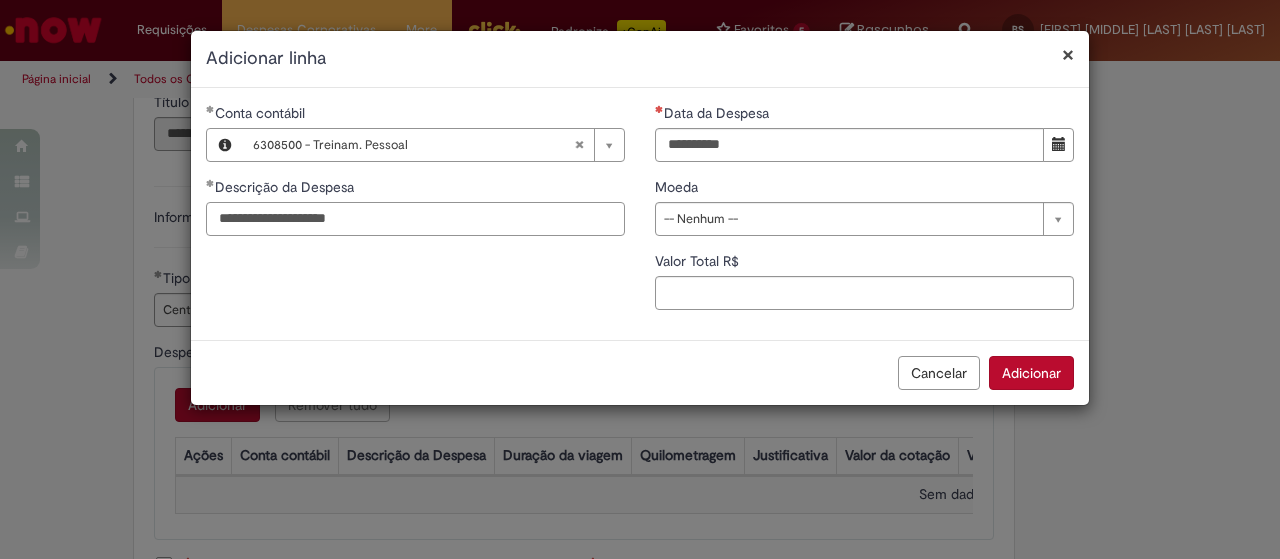 type on "**********" 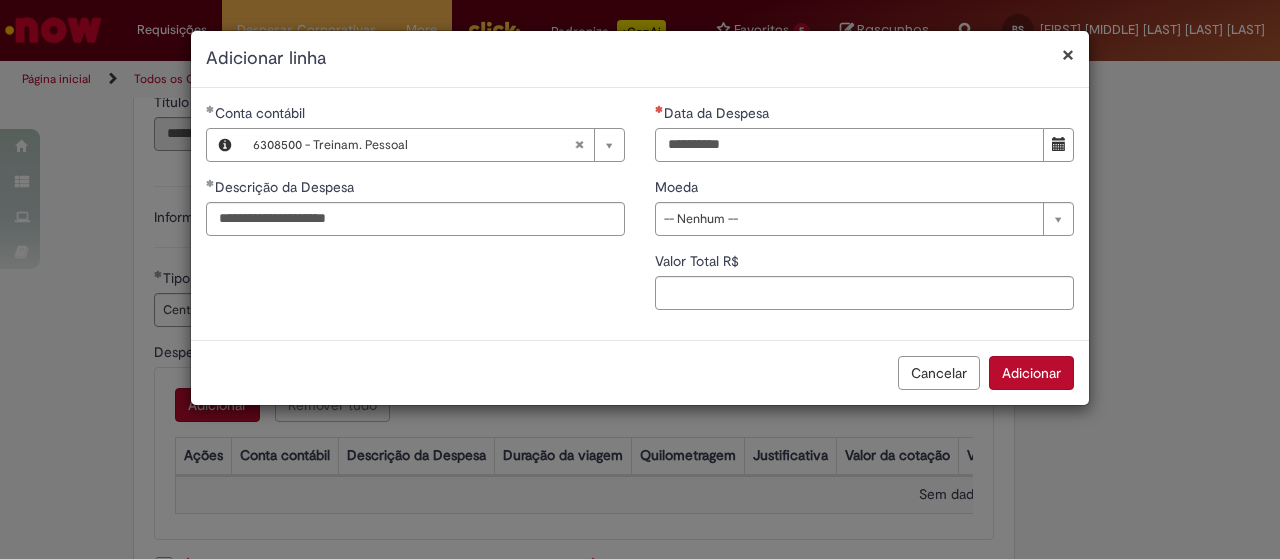click on "Data da Despesa" at bounding box center [849, 145] 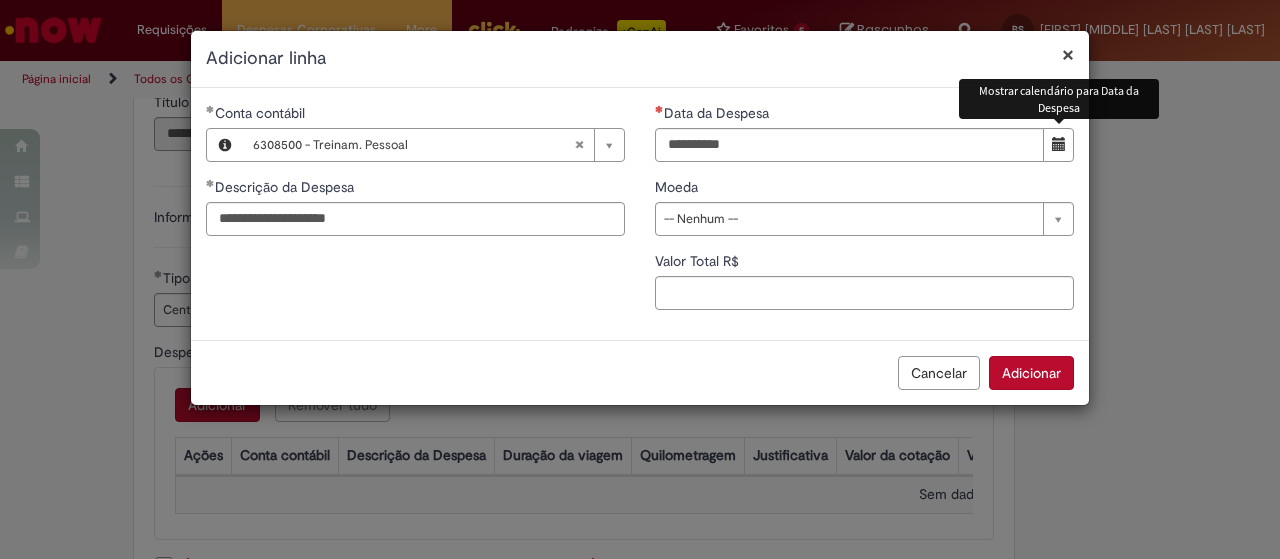 click at bounding box center (1059, 144) 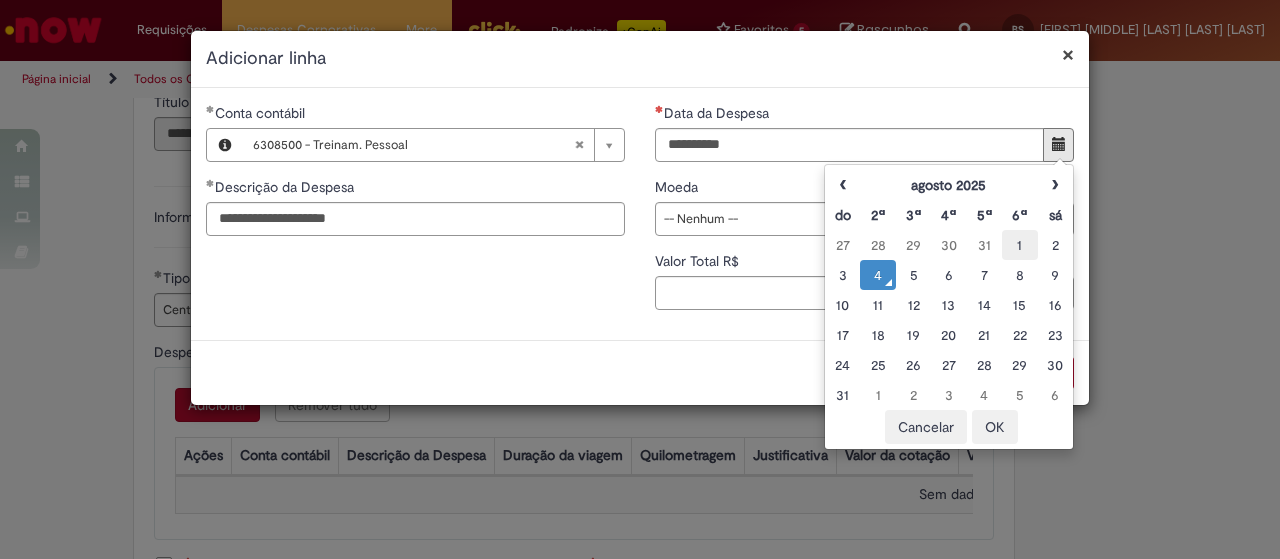 click on "1" at bounding box center [1019, 245] 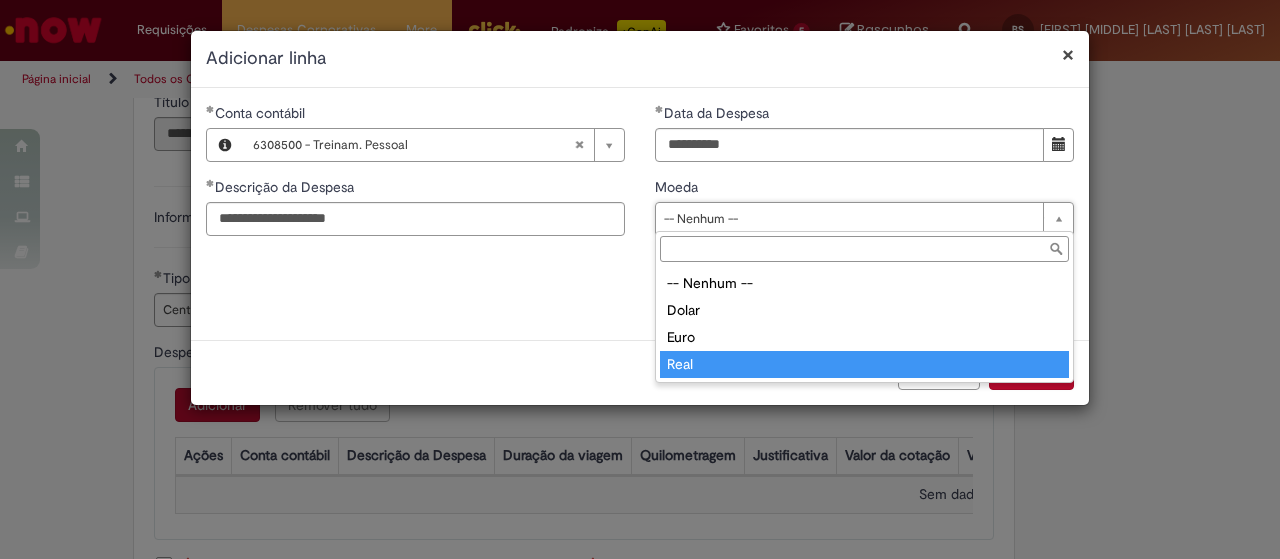 type on "****" 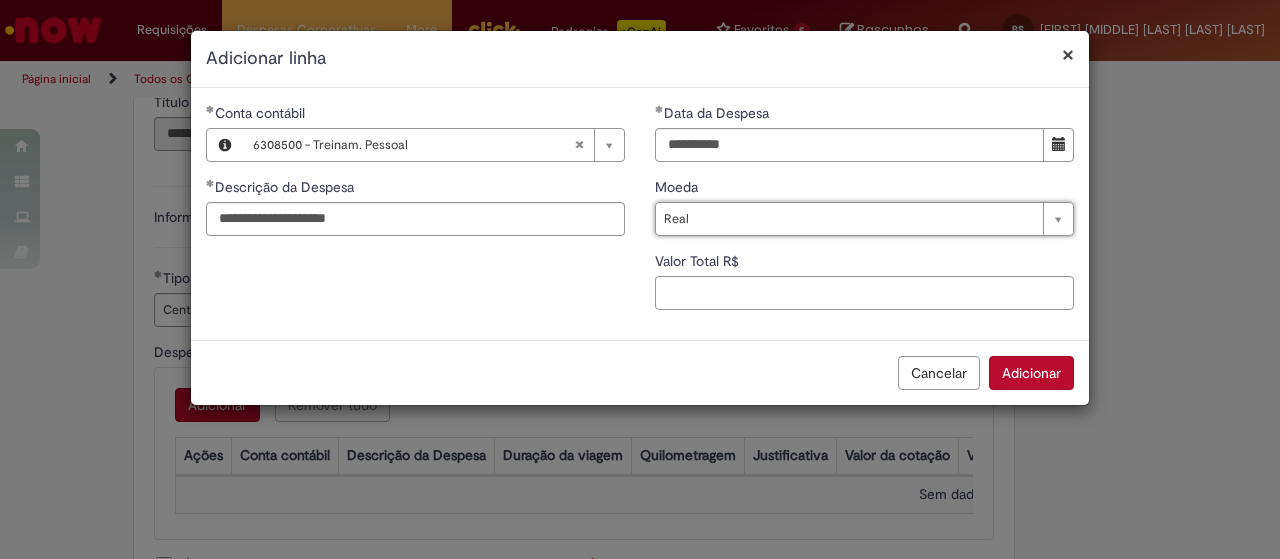 click on "Valor Total R$" at bounding box center (864, 293) 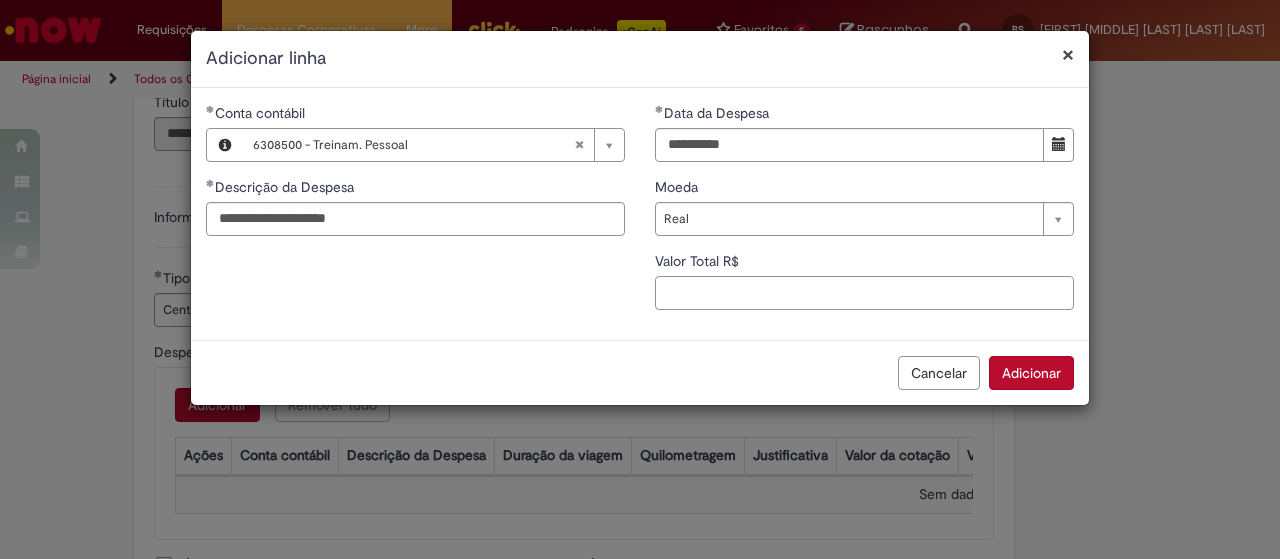 paste on "******" 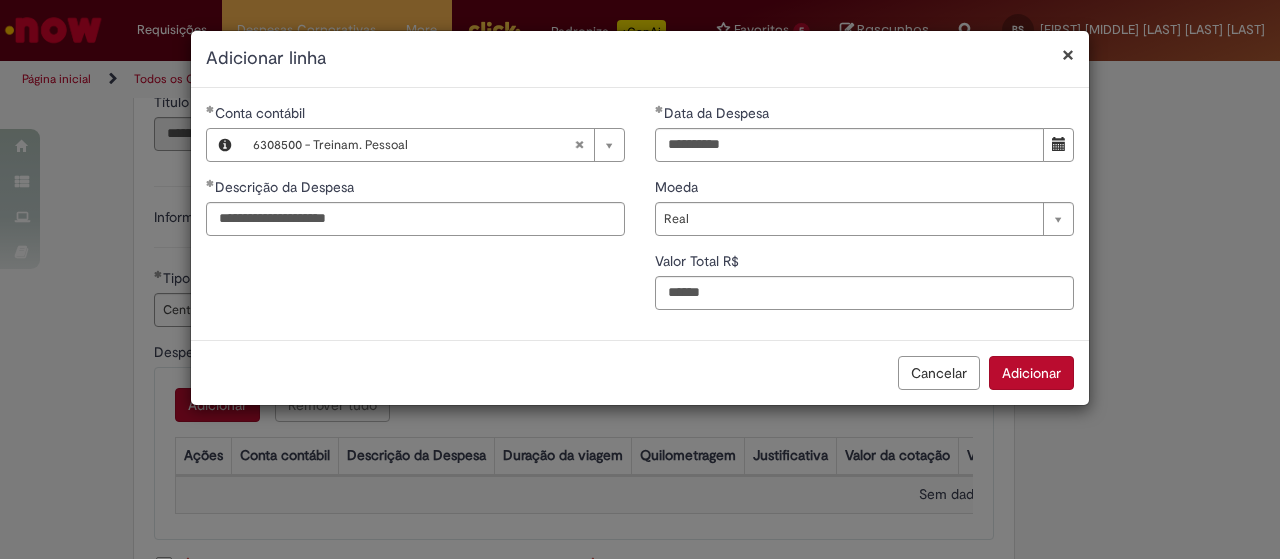 type on "******" 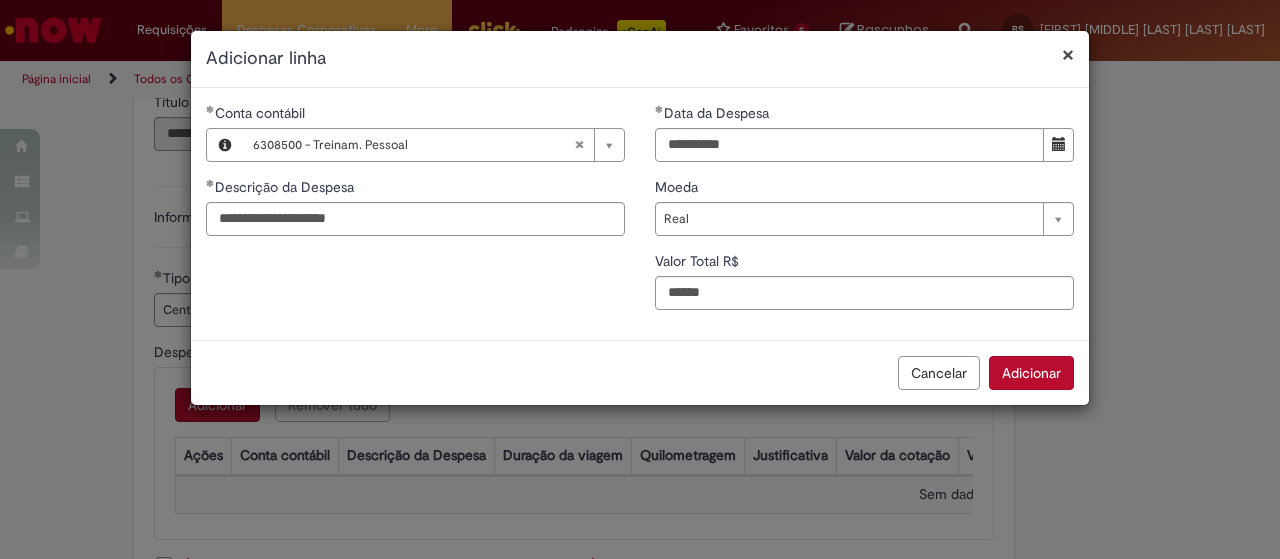 click on "Adicionar" at bounding box center [1031, 373] 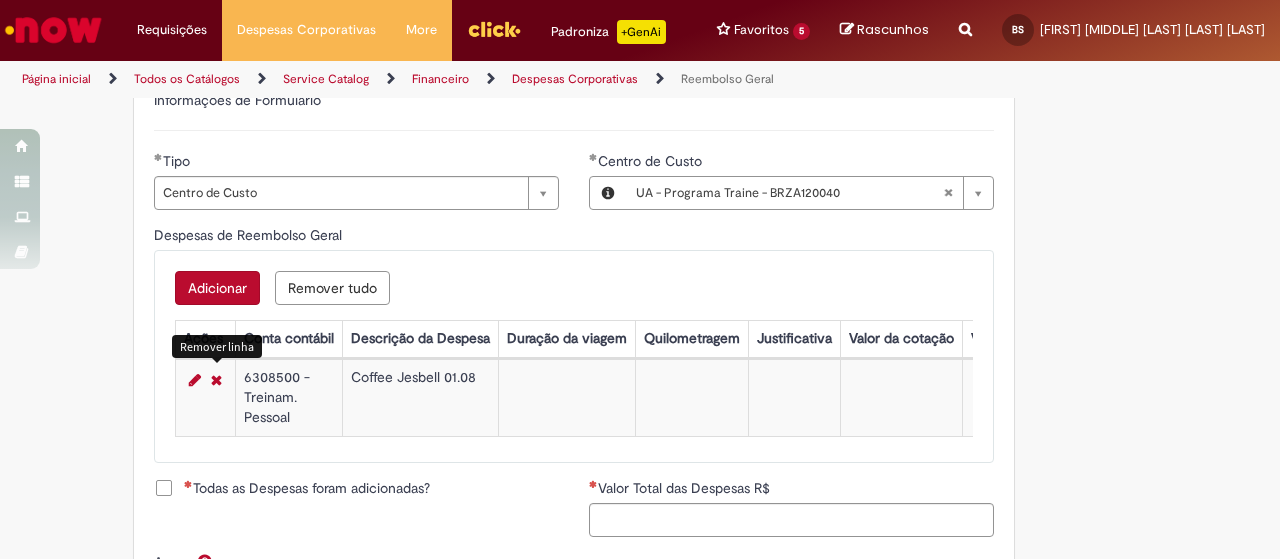 scroll, scrollTop: 800, scrollLeft: 0, axis: vertical 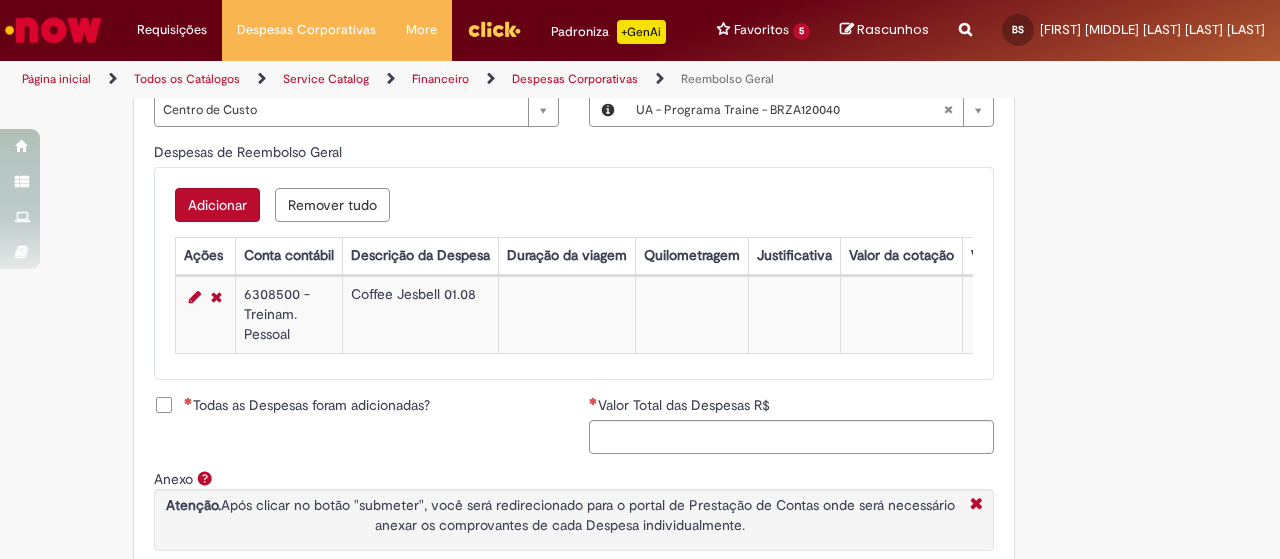 click on "Todas as Despesas foram adicionadas?" at bounding box center (307, 405) 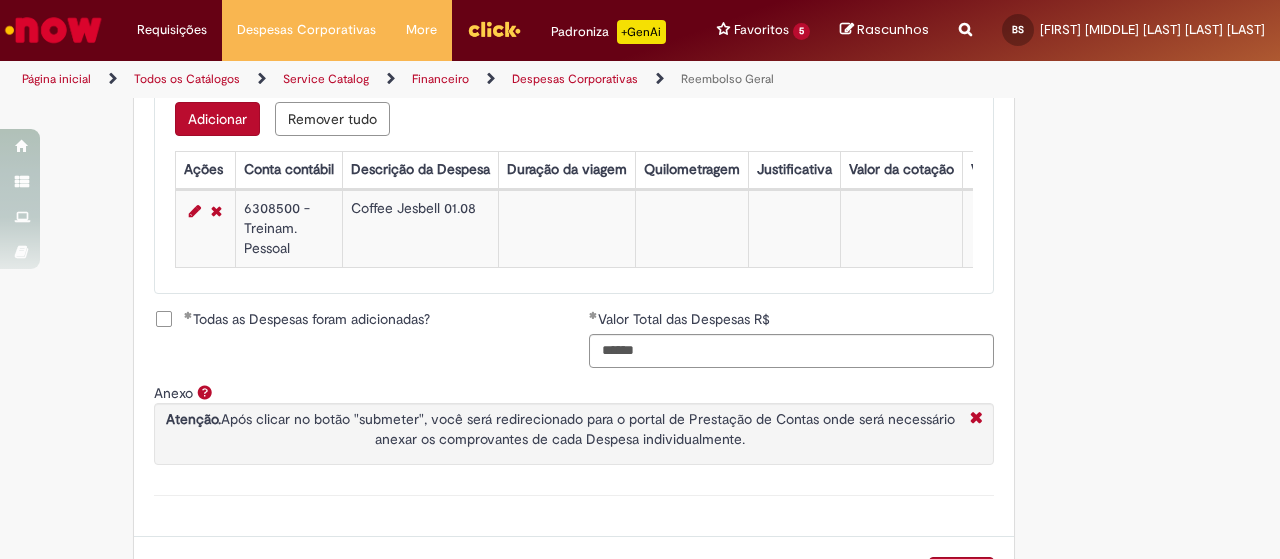 scroll, scrollTop: 969, scrollLeft: 0, axis: vertical 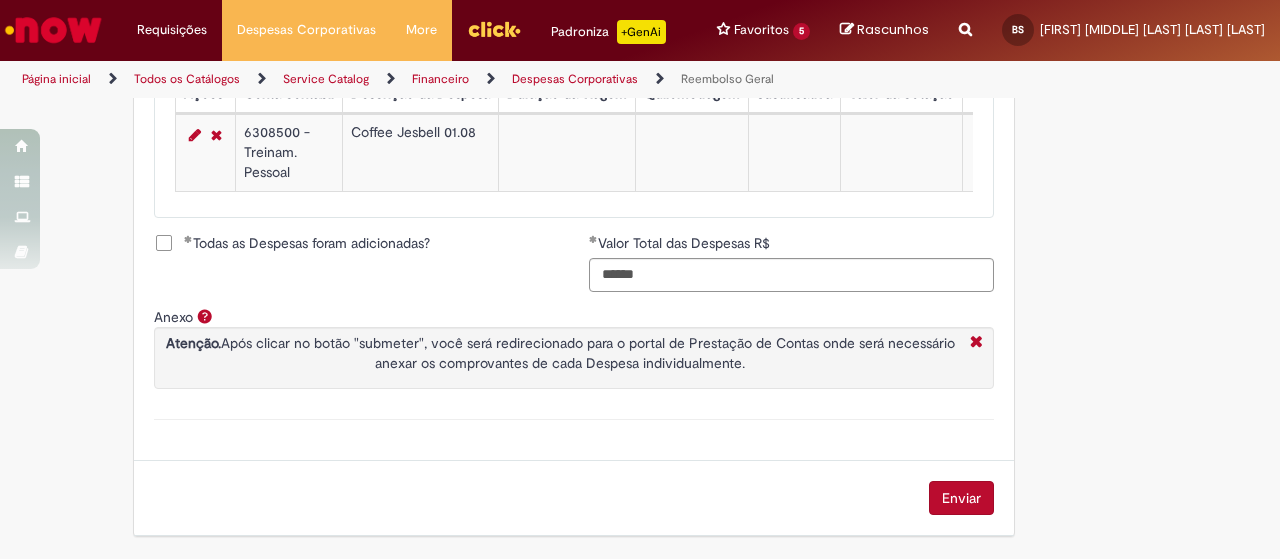 click on "Enviar" at bounding box center (961, 498) 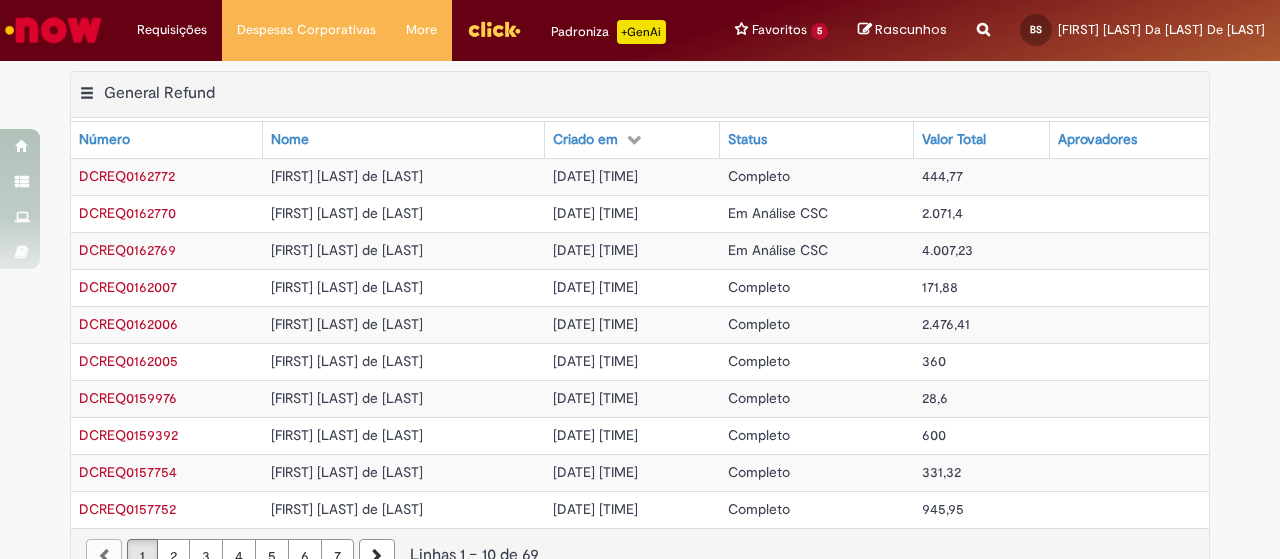 scroll, scrollTop: 0, scrollLeft: 0, axis: both 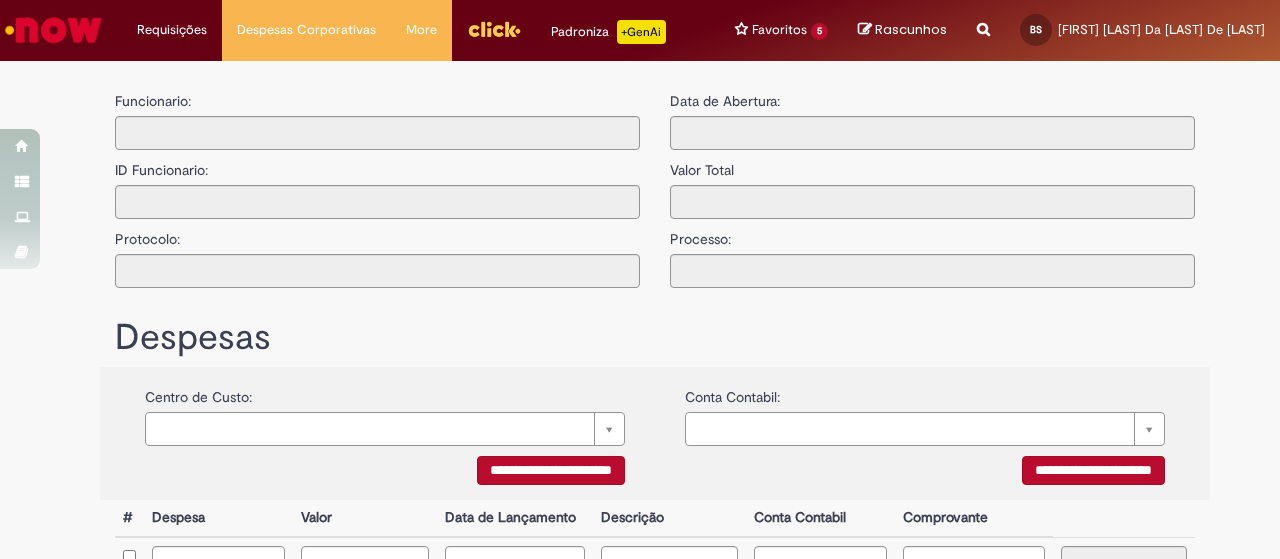 type on "**********" 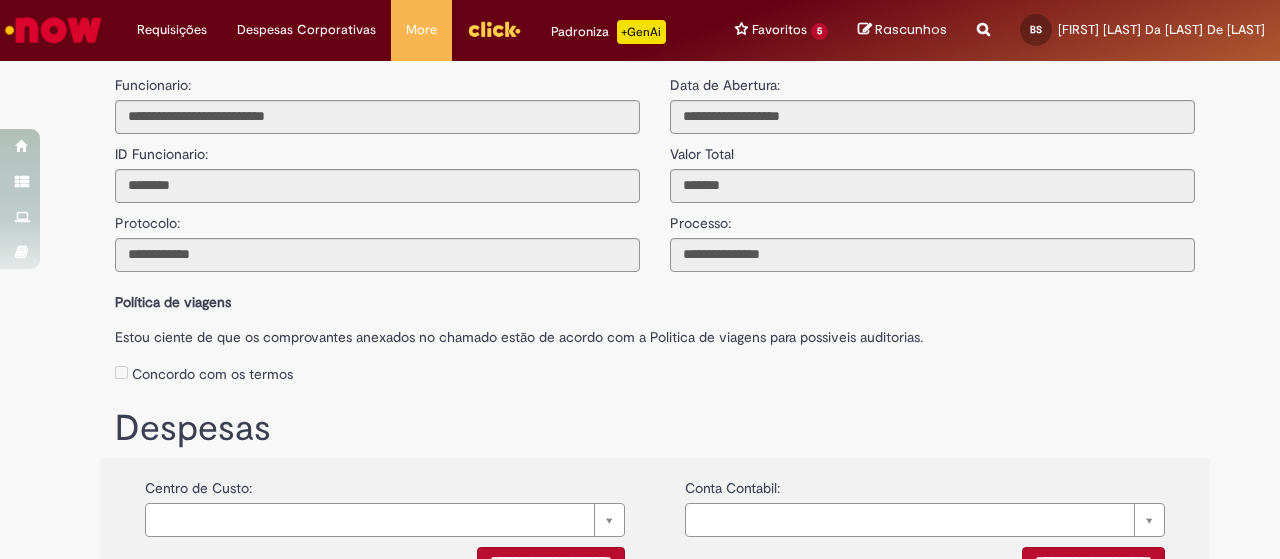 scroll, scrollTop: 0, scrollLeft: 0, axis: both 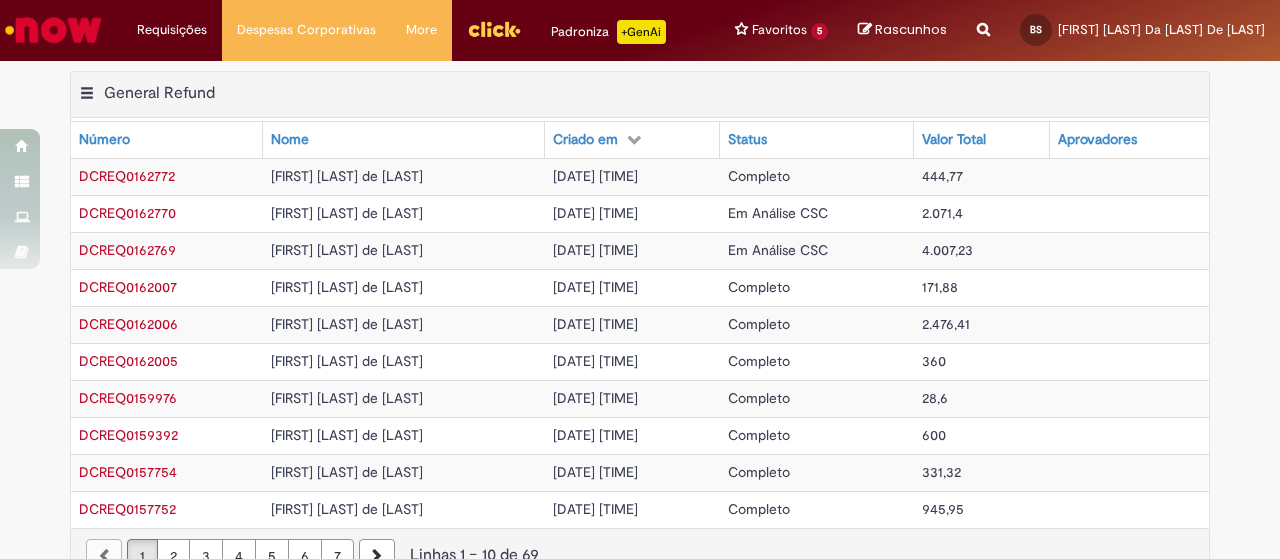 click on "Em Análise CSC" at bounding box center (778, 213) 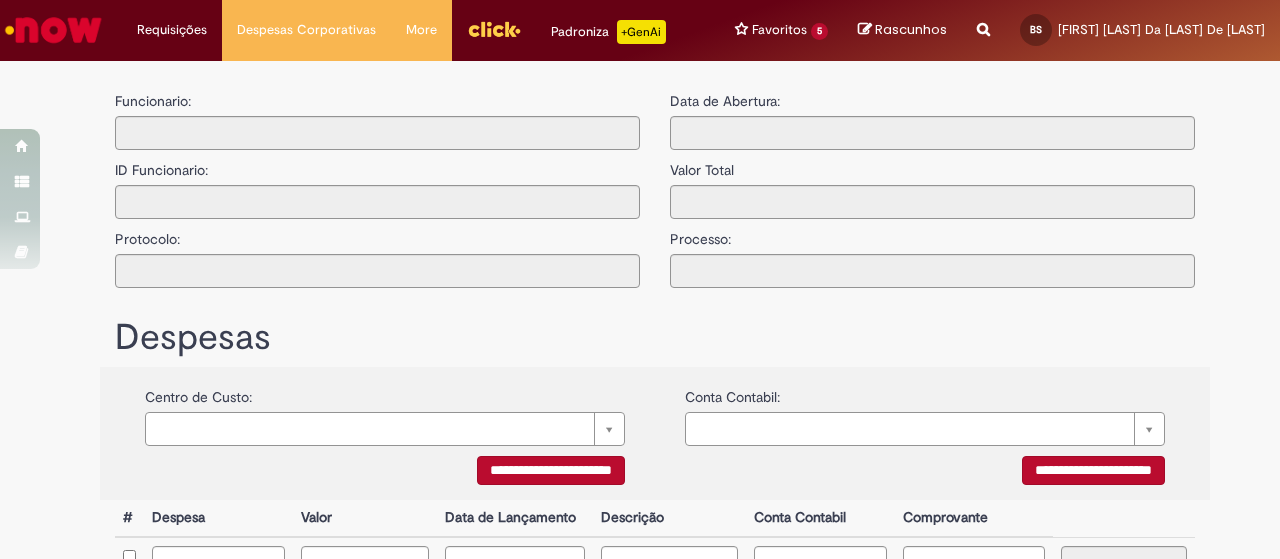 type on "**********" 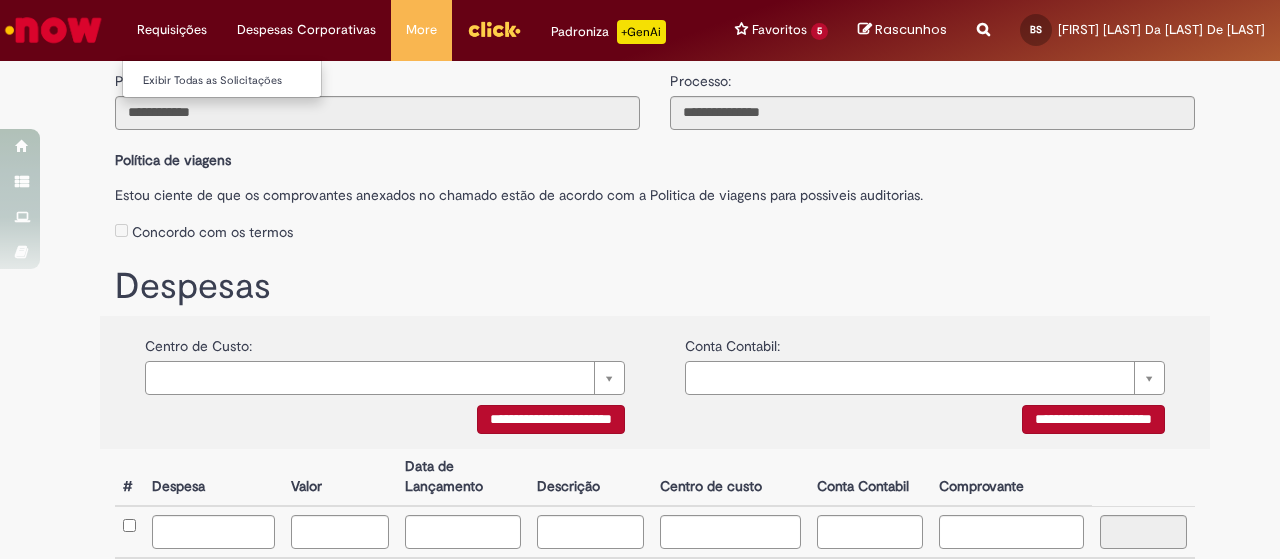 scroll, scrollTop: 37, scrollLeft: 0, axis: vertical 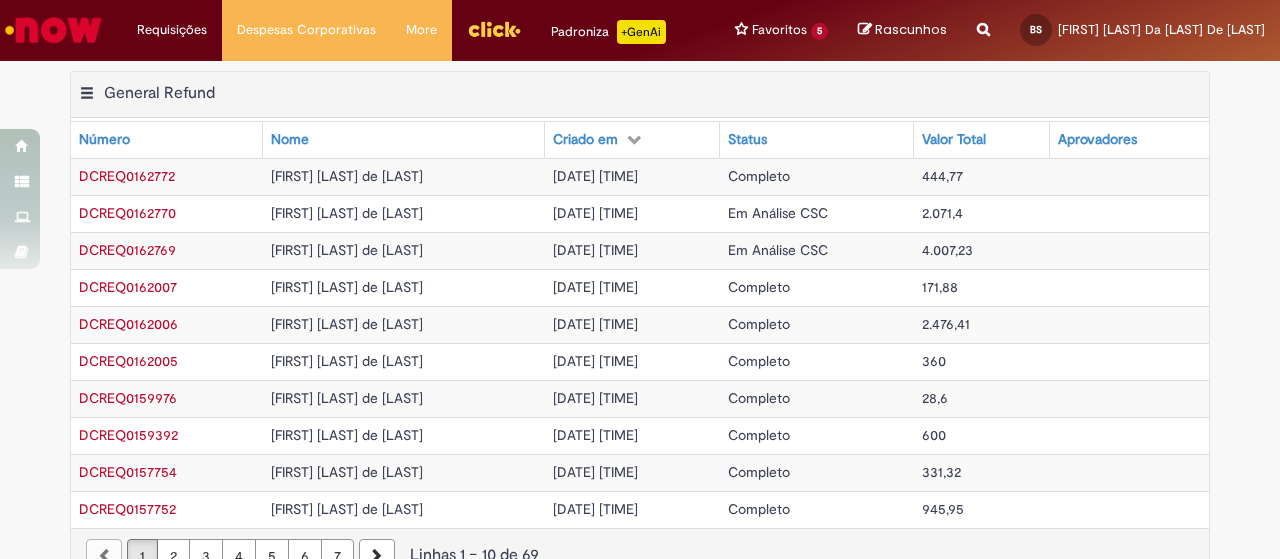 click on "Completo" at bounding box center [759, 176] 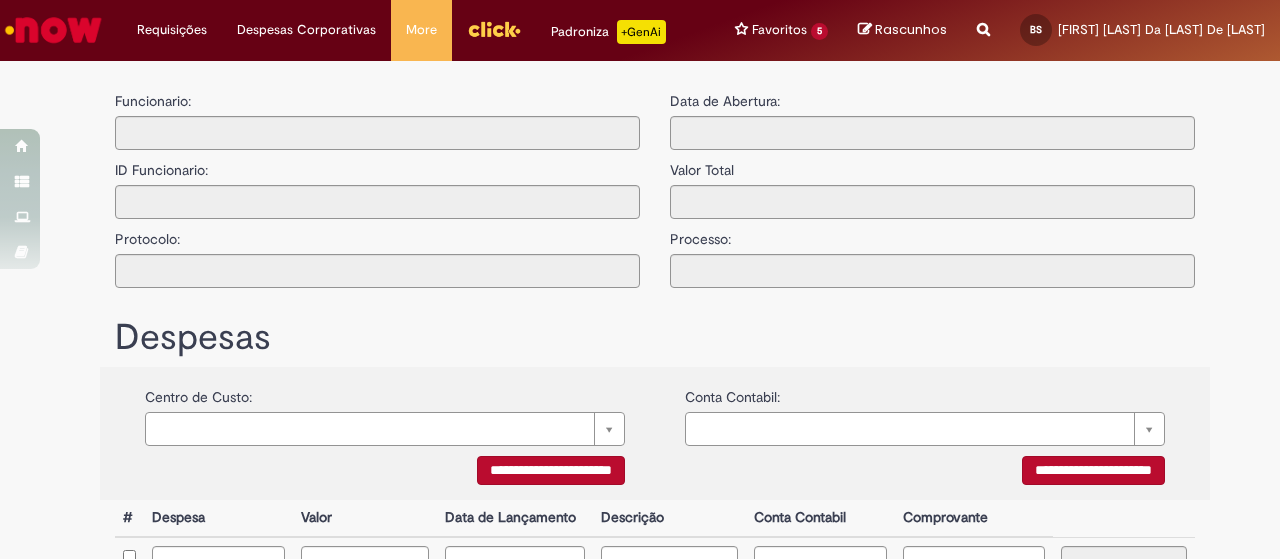 type on "**********" 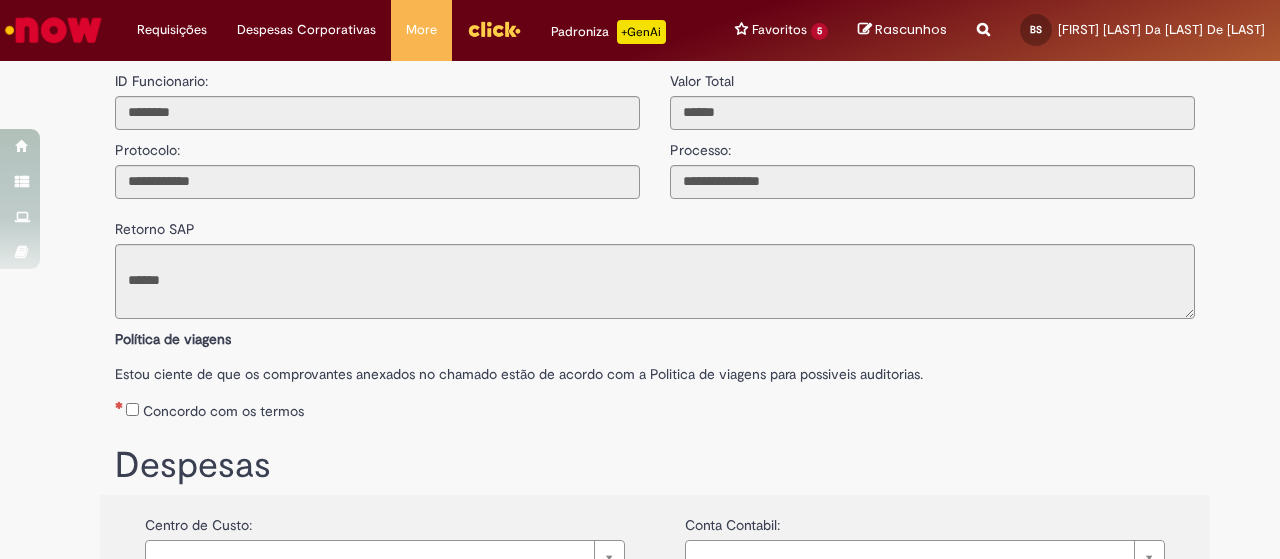scroll, scrollTop: 0, scrollLeft: 0, axis: both 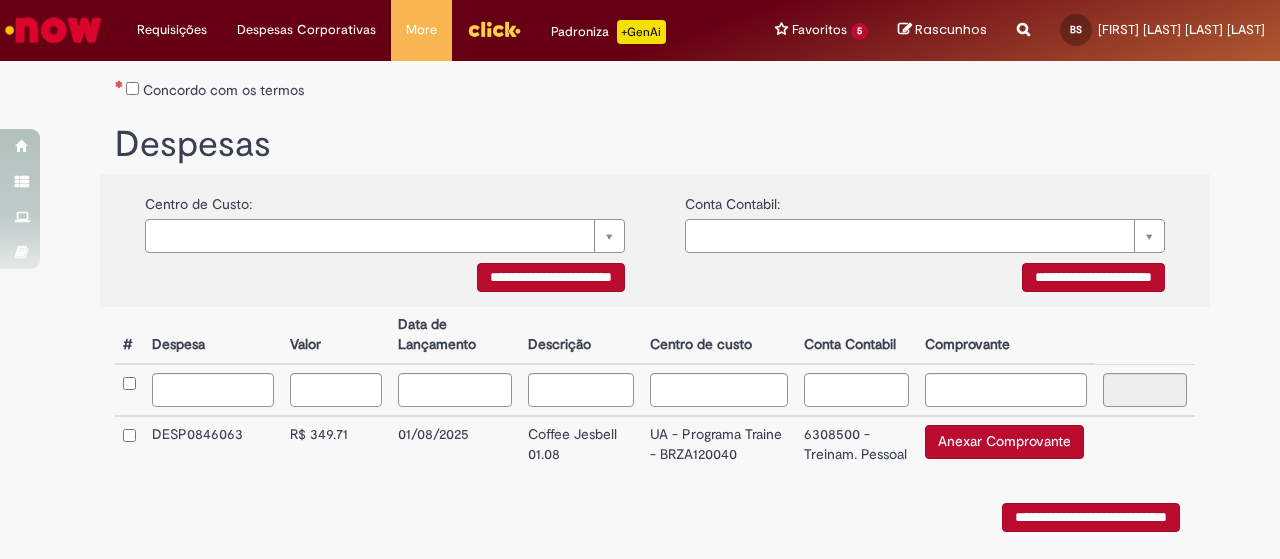 click on "Concordo com os termos" at bounding box center [223, 90] 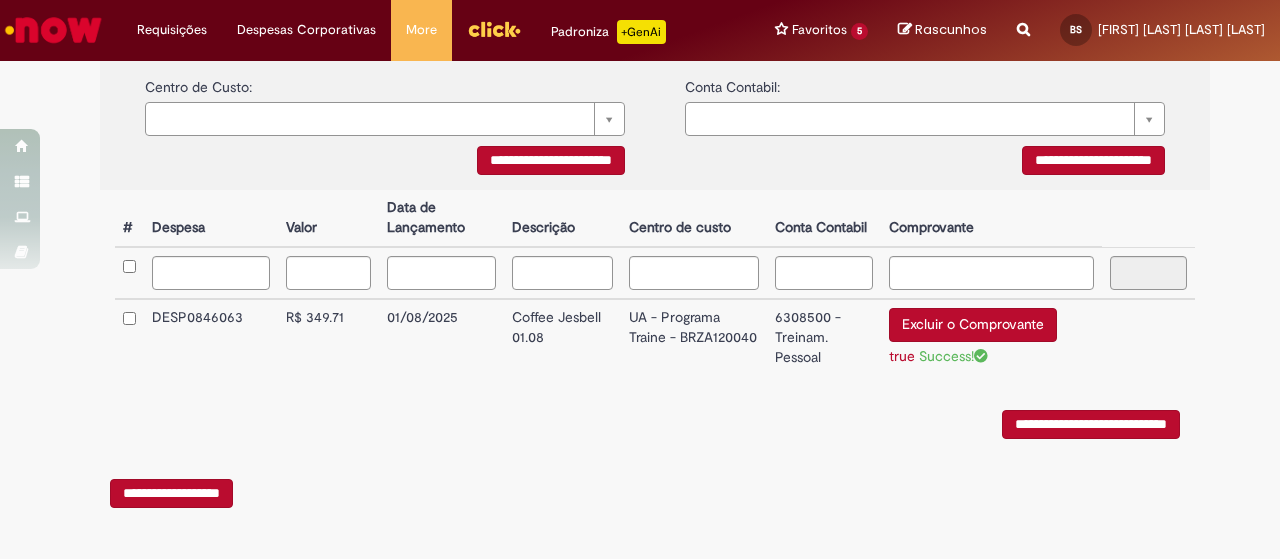 scroll, scrollTop: 423, scrollLeft: 0, axis: vertical 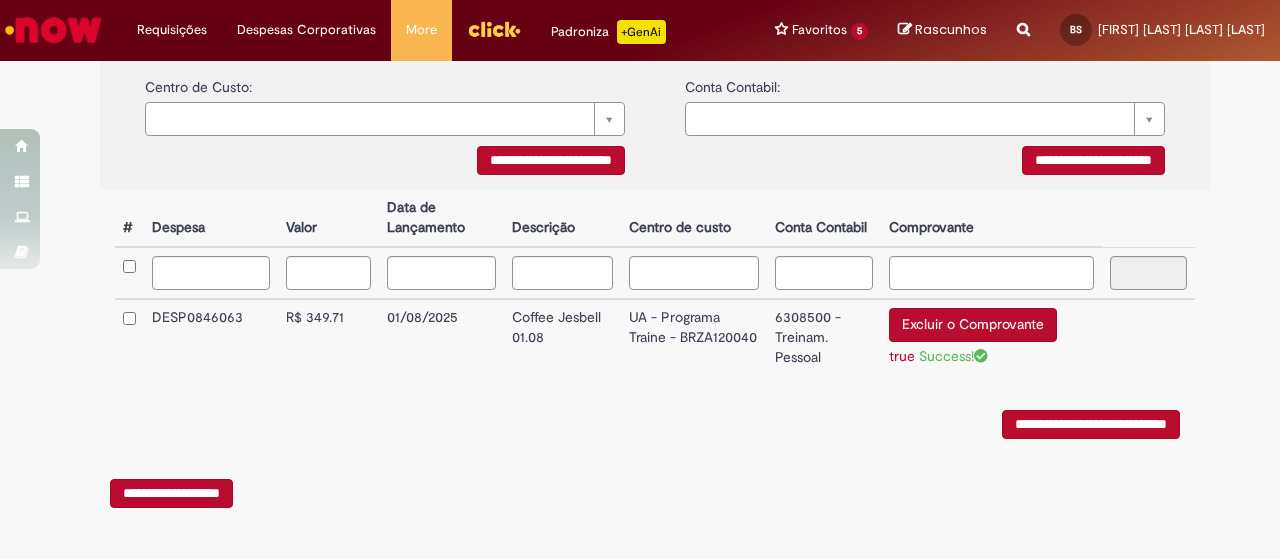 click on "**********" at bounding box center (1091, 424) 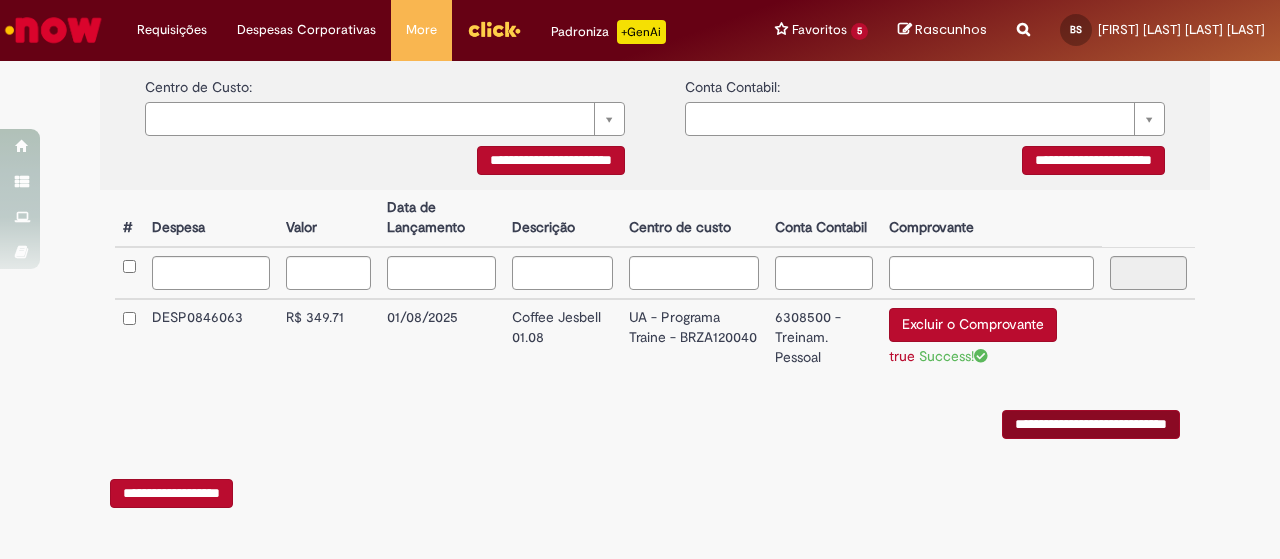 scroll, scrollTop: 0, scrollLeft: 0, axis: both 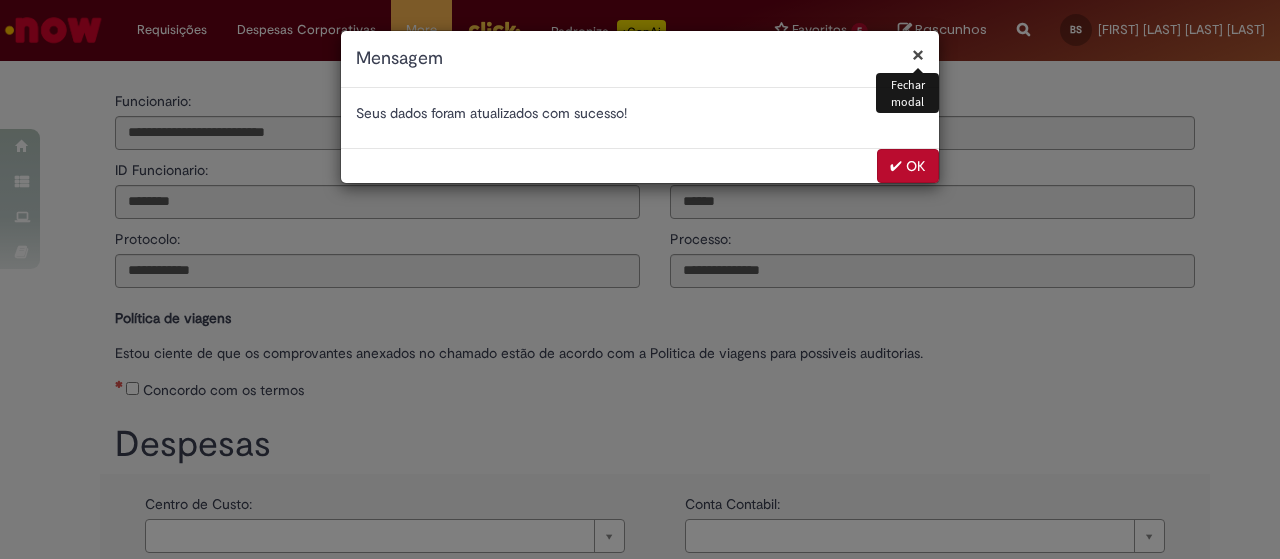 click on "✔ OK" at bounding box center [908, 166] 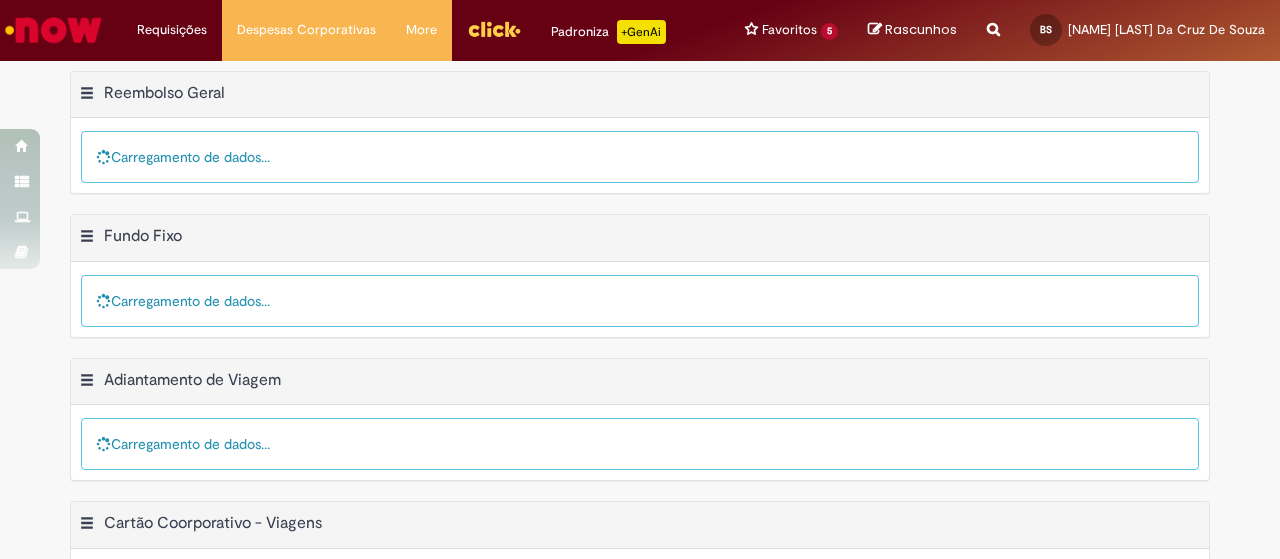 scroll, scrollTop: 0, scrollLeft: 0, axis: both 